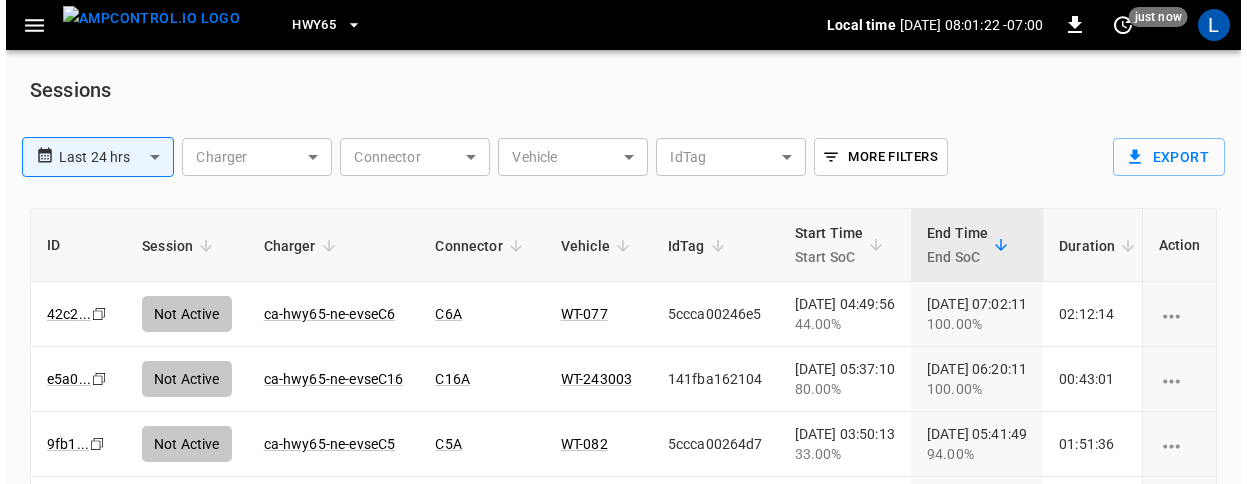 scroll, scrollTop: 0, scrollLeft: 0, axis: both 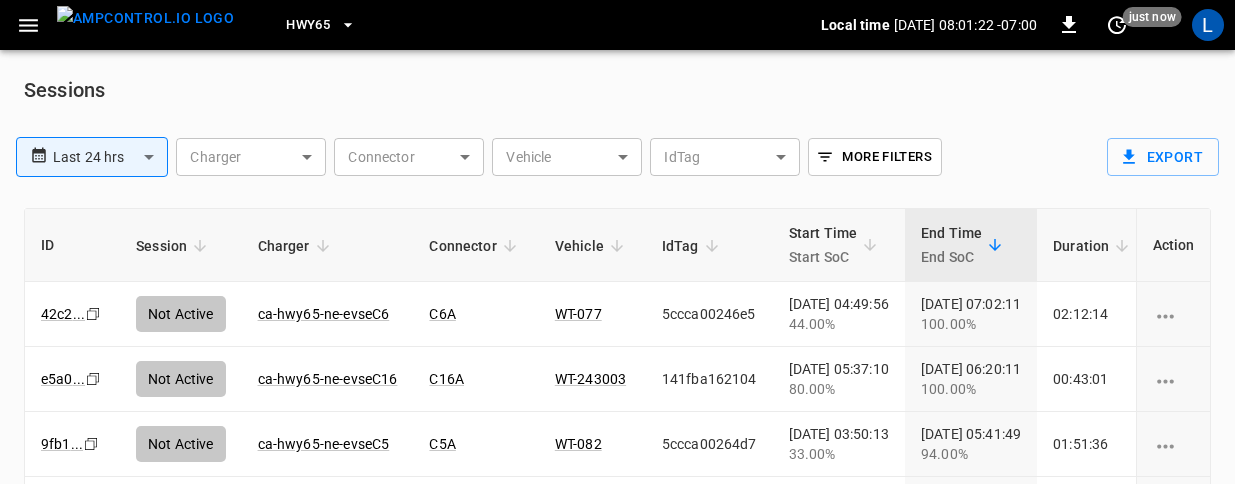 click on "HWY65" at bounding box center [308, 25] 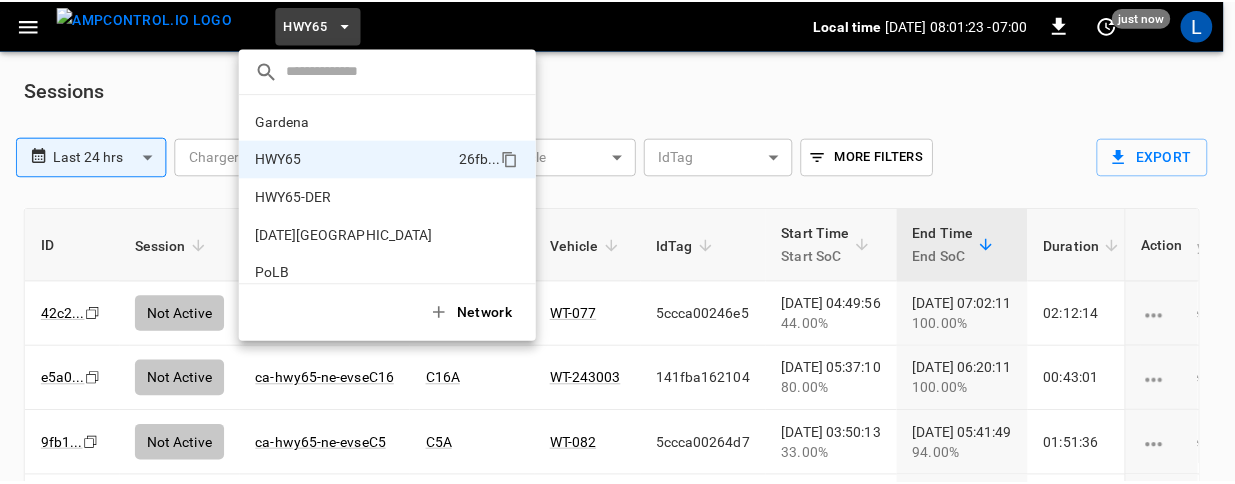 scroll, scrollTop: 32, scrollLeft: 0, axis: vertical 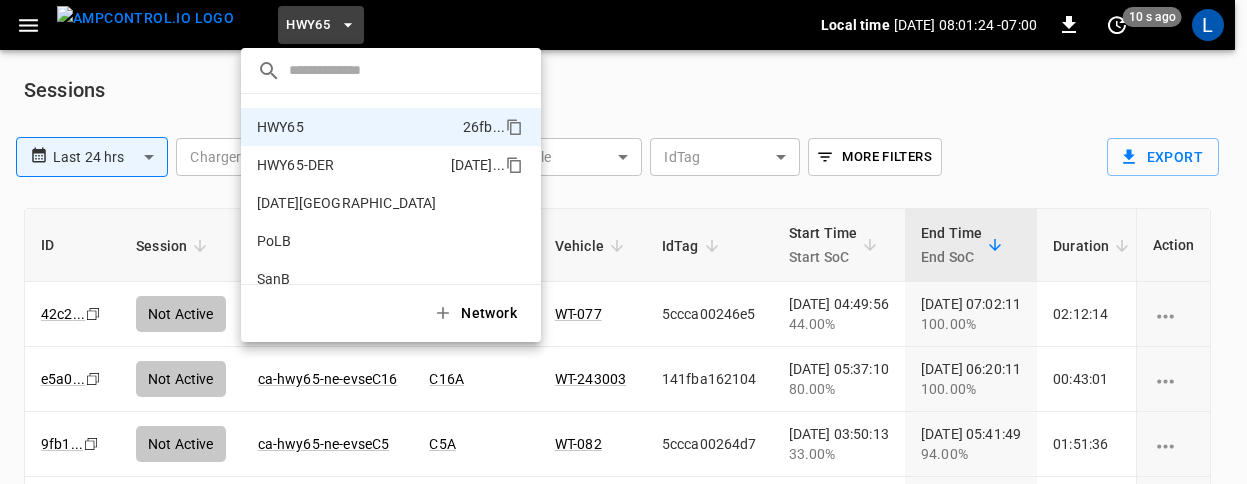 click on "HWY65-DER" at bounding box center [295, 165] 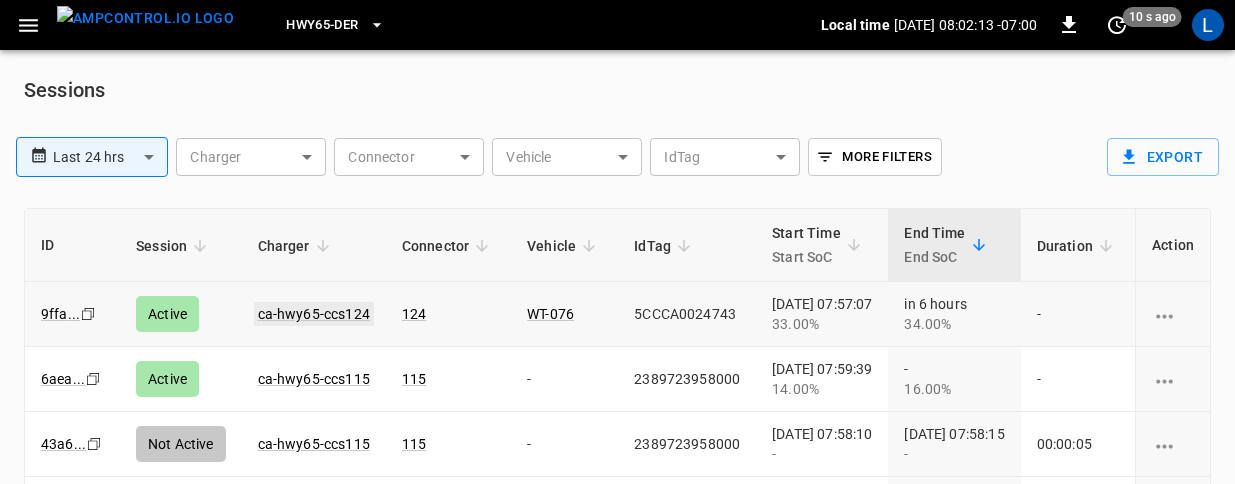 click on "ca-hwy65-ccs124" at bounding box center [314, 314] 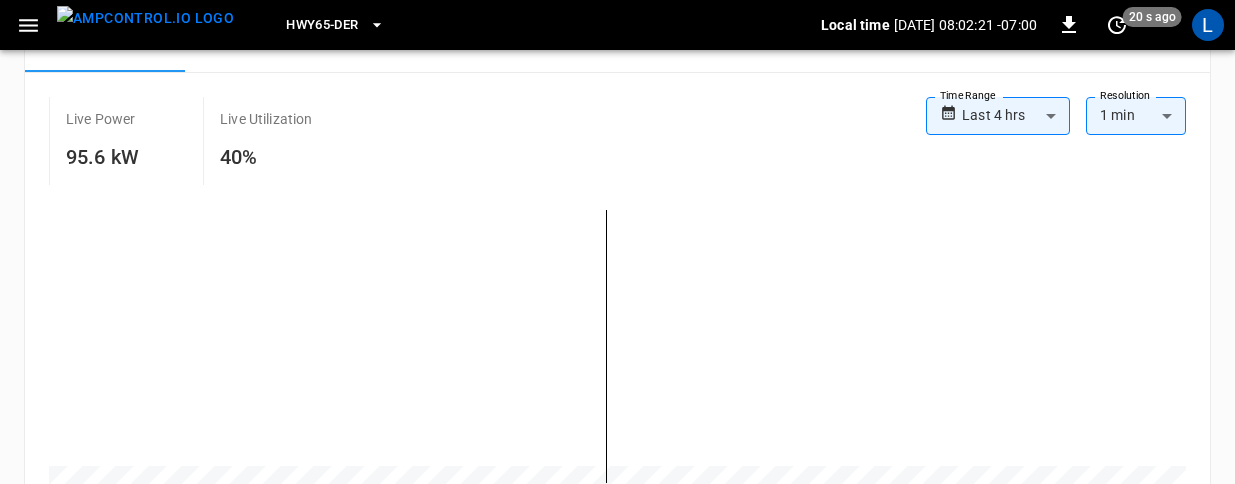 scroll, scrollTop: 400, scrollLeft: 0, axis: vertical 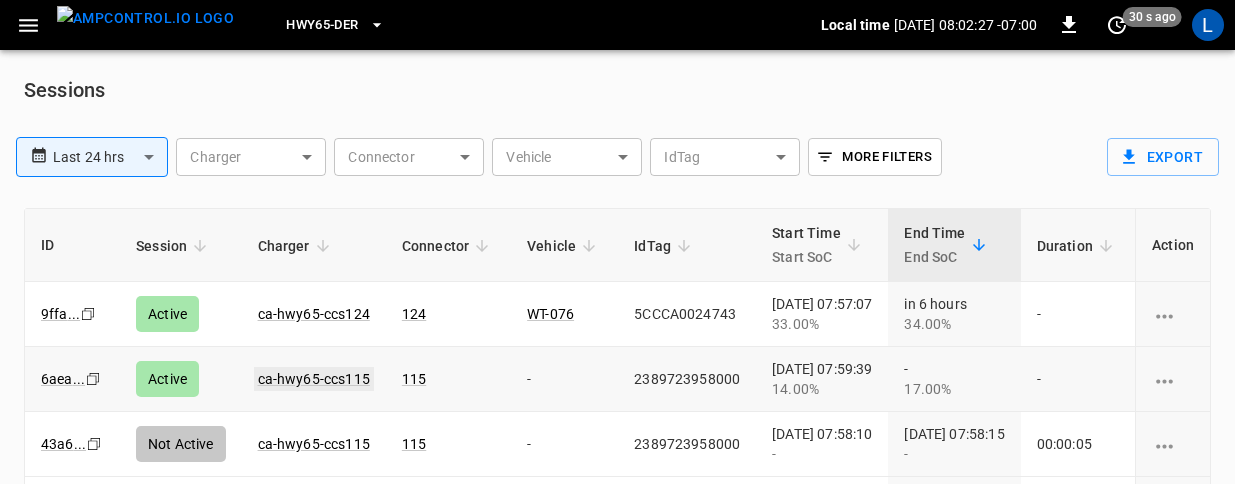 click on "ca-hwy65-ccs115" at bounding box center (314, 379) 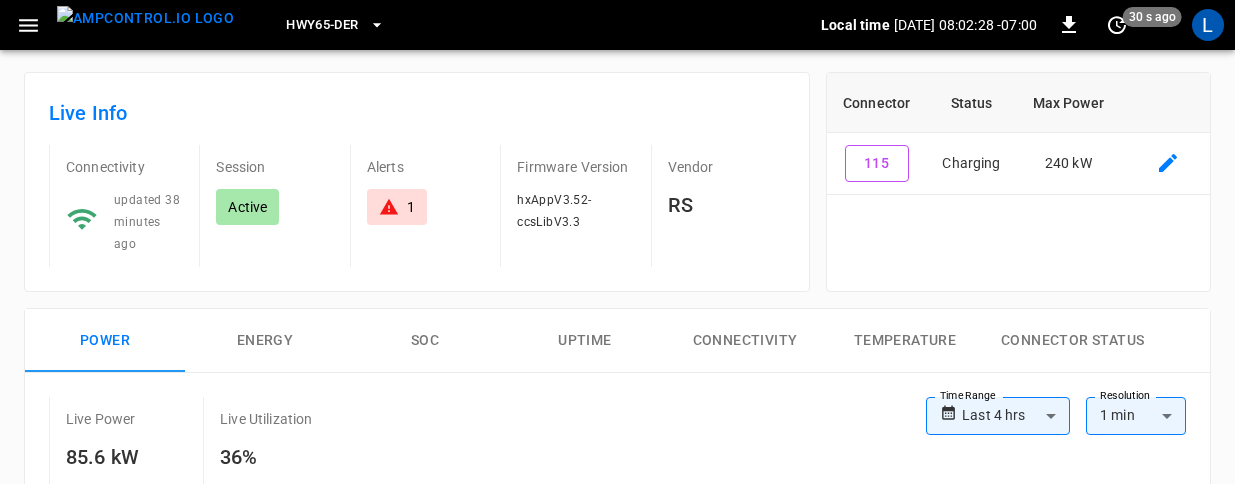 scroll, scrollTop: 200, scrollLeft: 0, axis: vertical 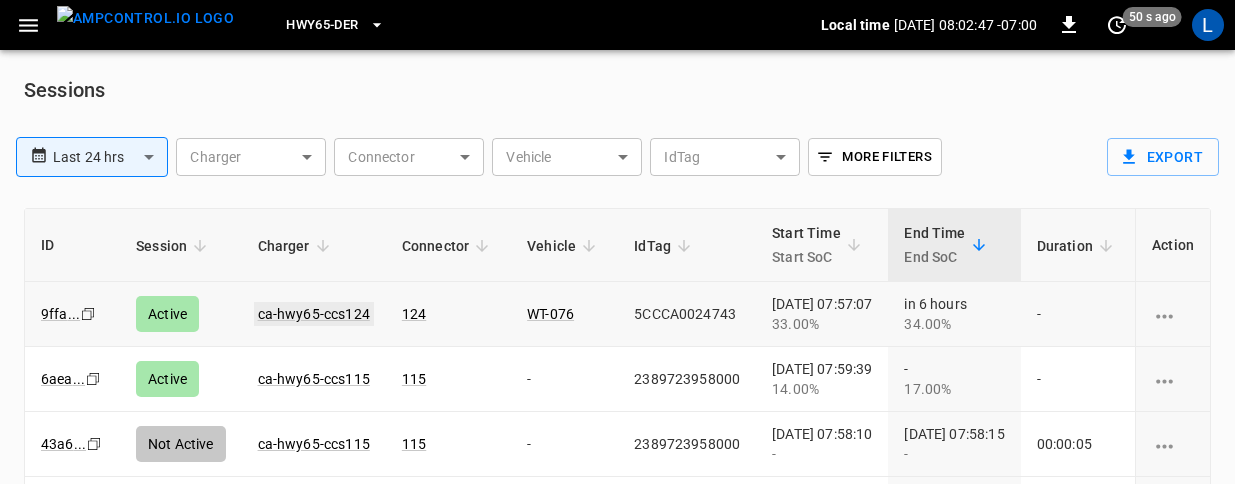 click on "ca-hwy65-ccs124" at bounding box center [314, 314] 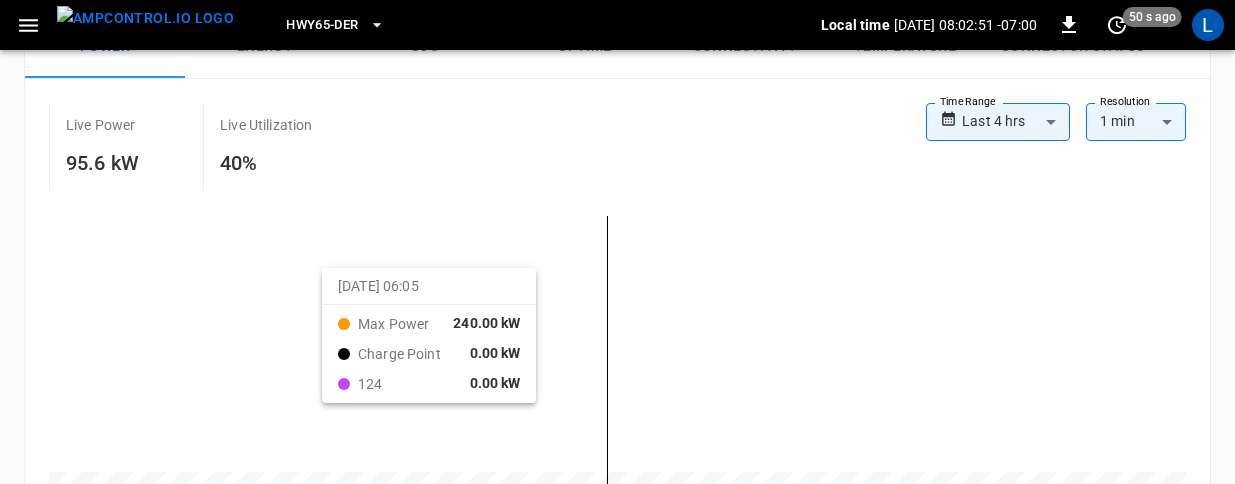 scroll, scrollTop: 400, scrollLeft: 0, axis: vertical 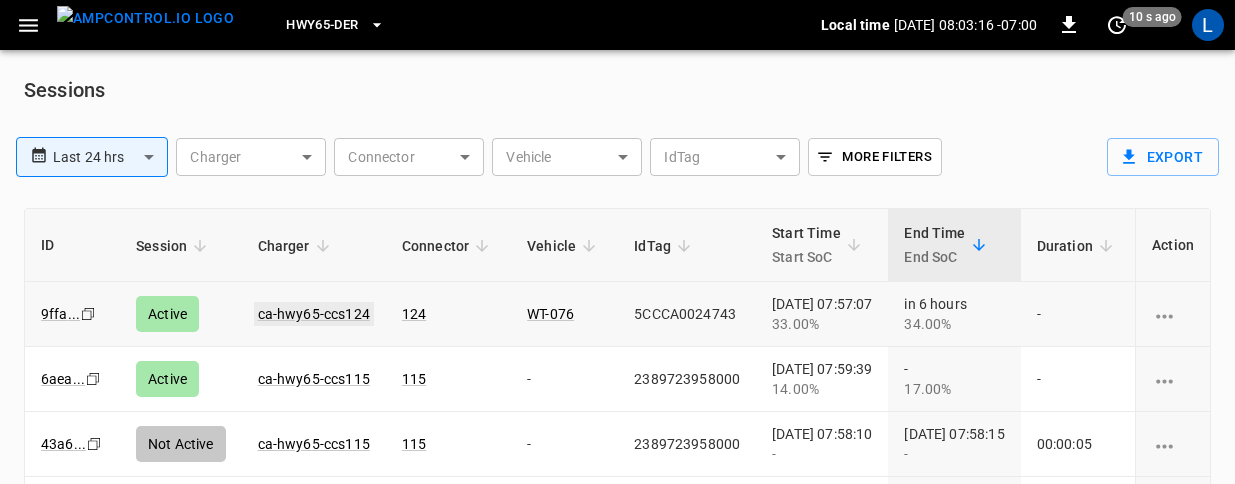 click on "ca-hwy65-ccs124" at bounding box center (314, 314) 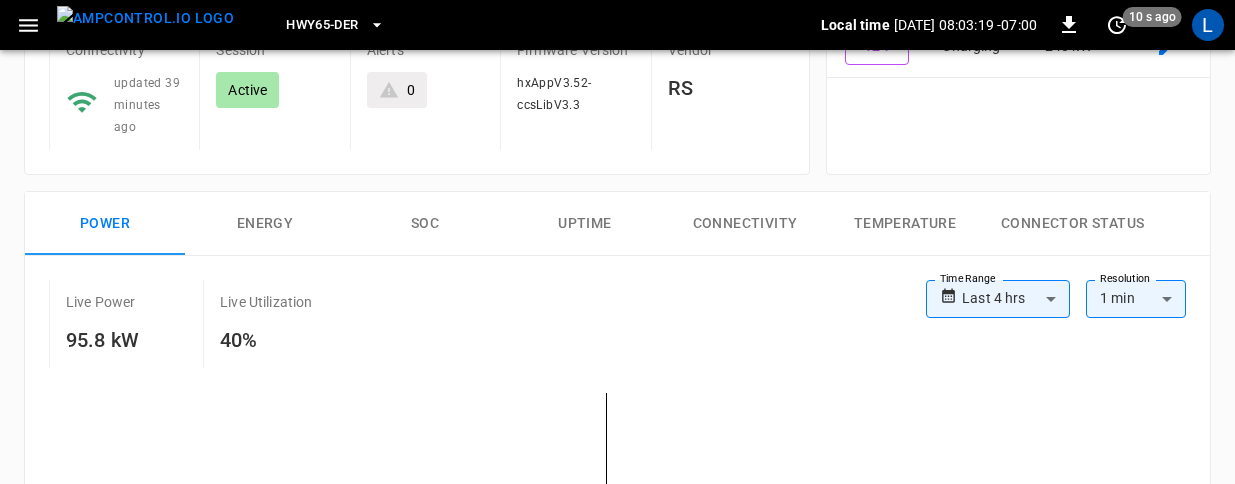 scroll, scrollTop: 0, scrollLeft: 0, axis: both 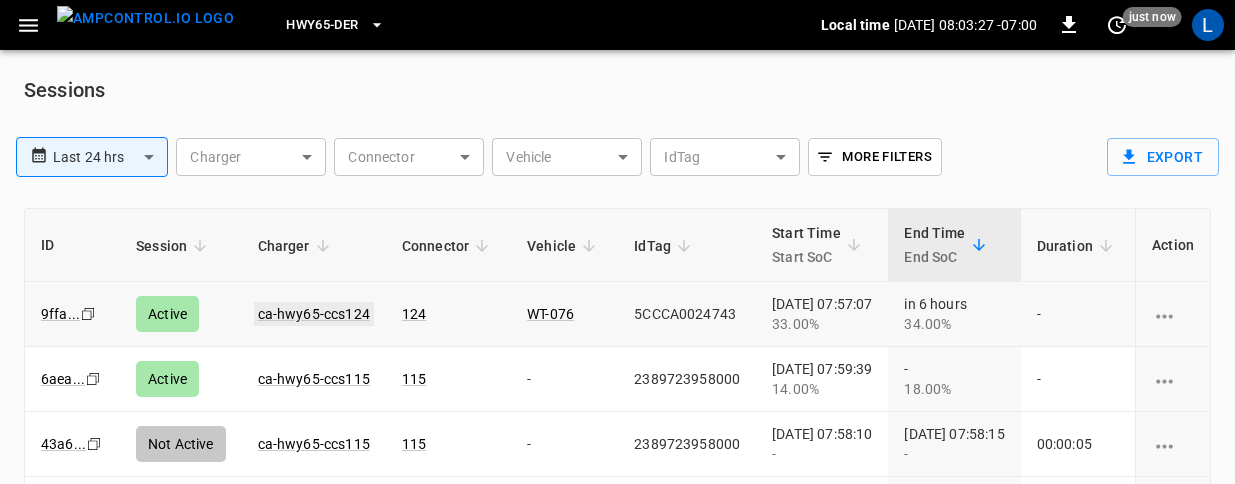 click on "ca-hwy65-ccs124" at bounding box center (314, 314) 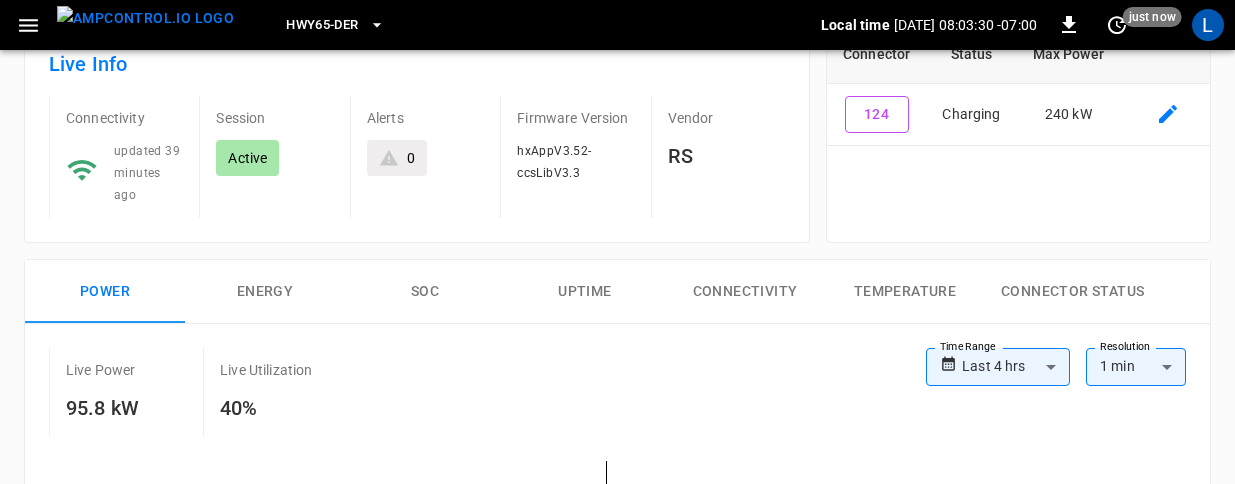 scroll, scrollTop: 100, scrollLeft: 0, axis: vertical 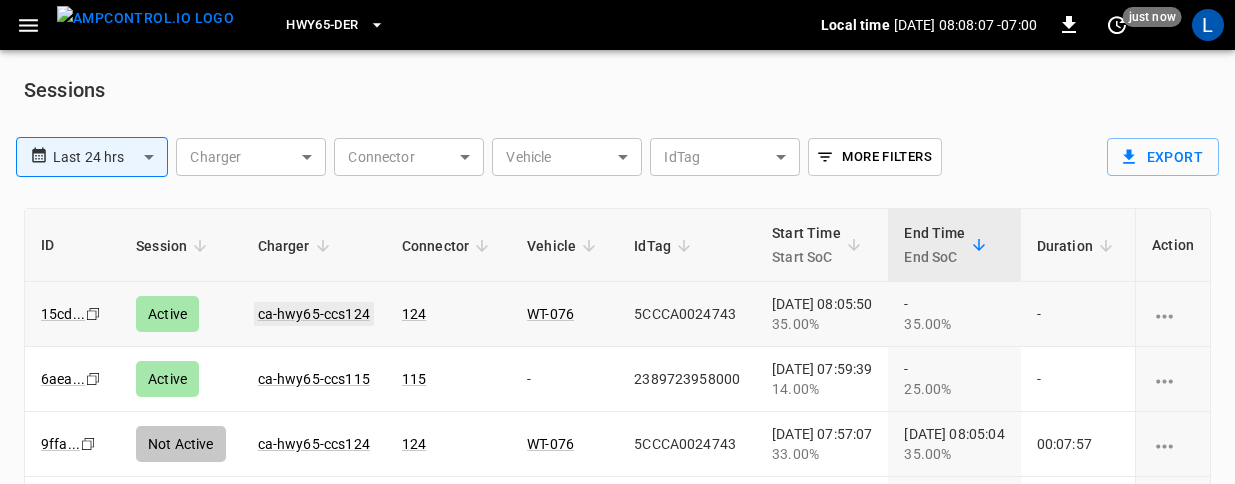 click on "ca-hwy65-ccs124" at bounding box center [314, 314] 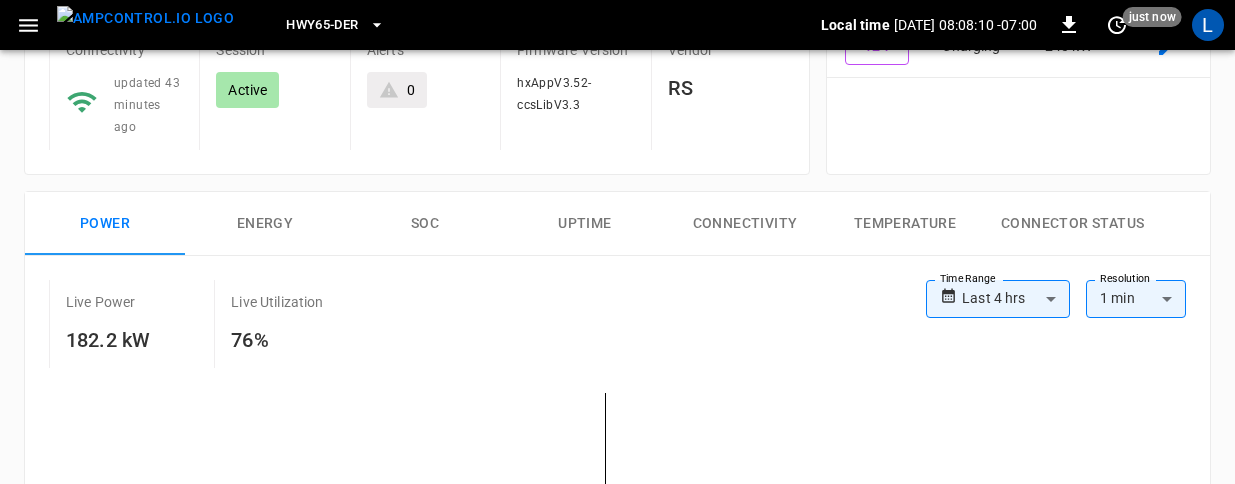 scroll, scrollTop: 400, scrollLeft: 0, axis: vertical 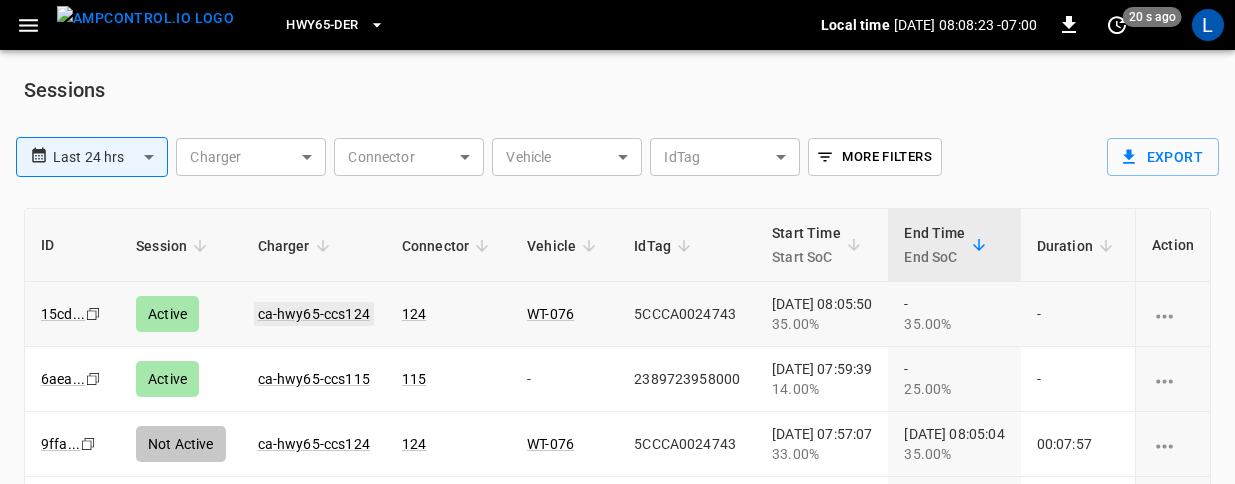 click on "ca-hwy65-ccs124" at bounding box center (314, 314) 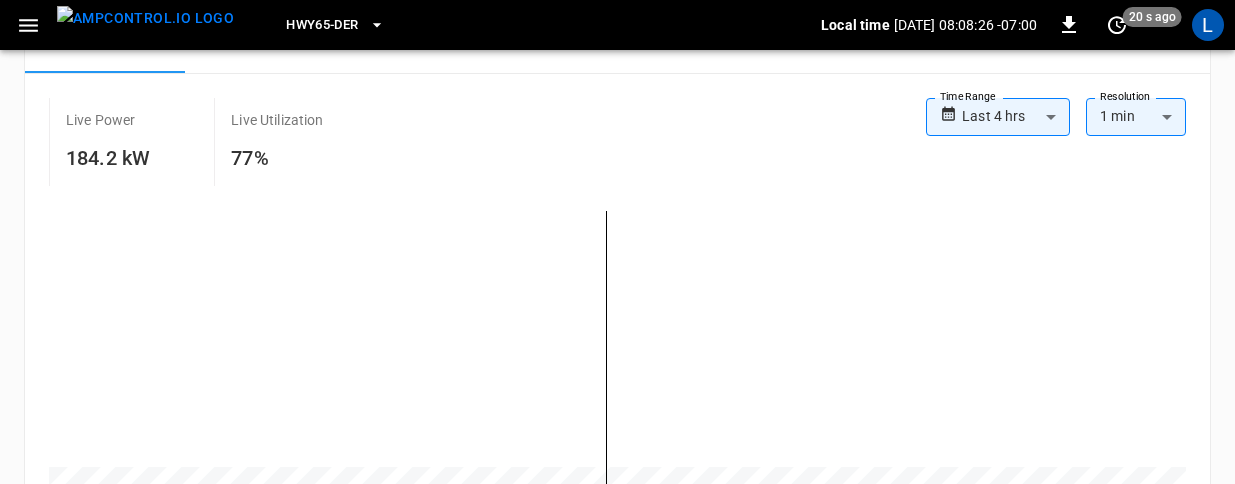 scroll, scrollTop: 400, scrollLeft: 0, axis: vertical 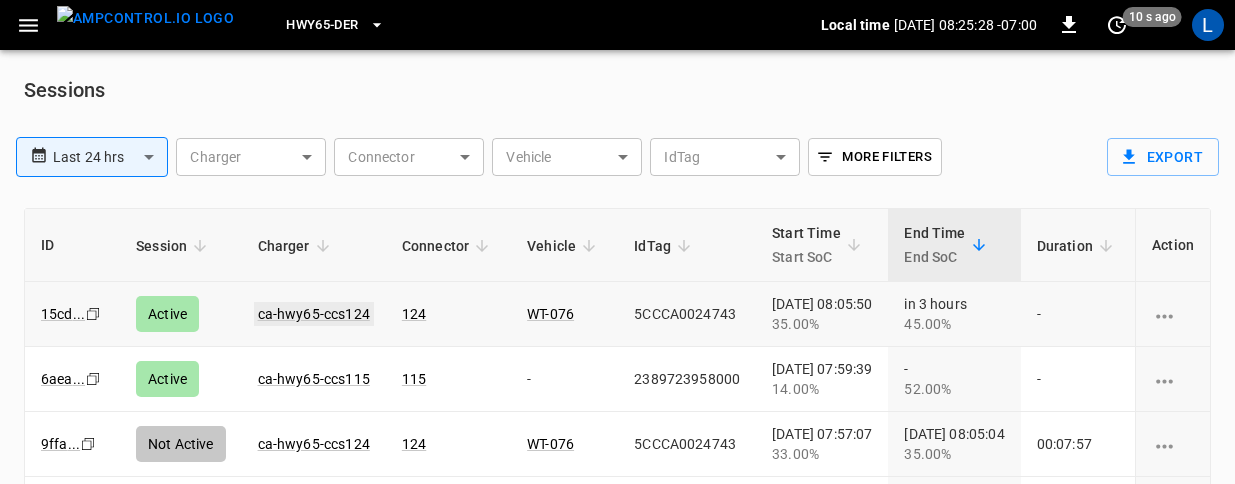 click on "ca-hwy65-ccs124" at bounding box center (314, 314) 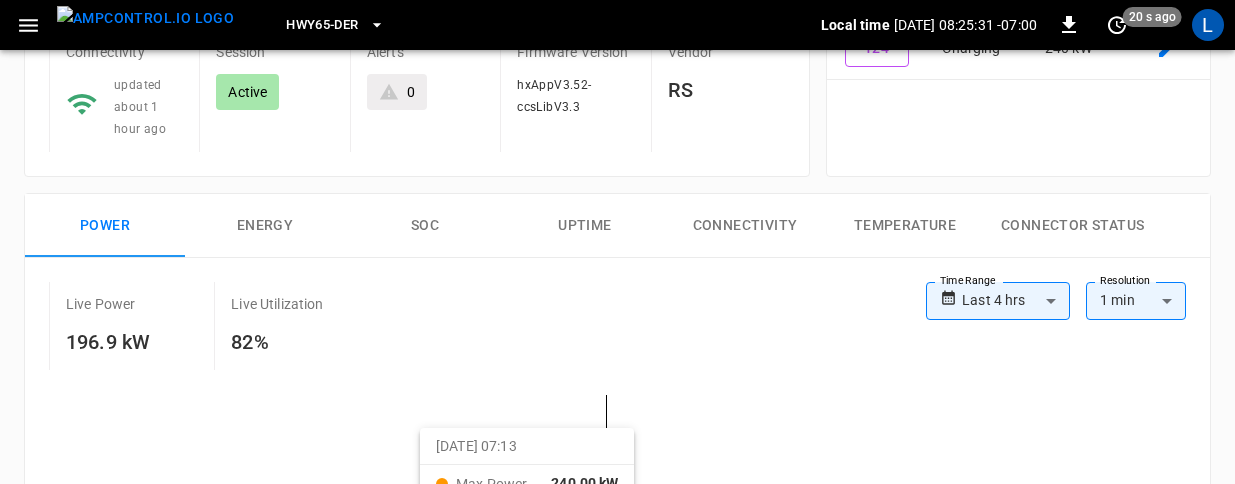 scroll, scrollTop: 0, scrollLeft: 0, axis: both 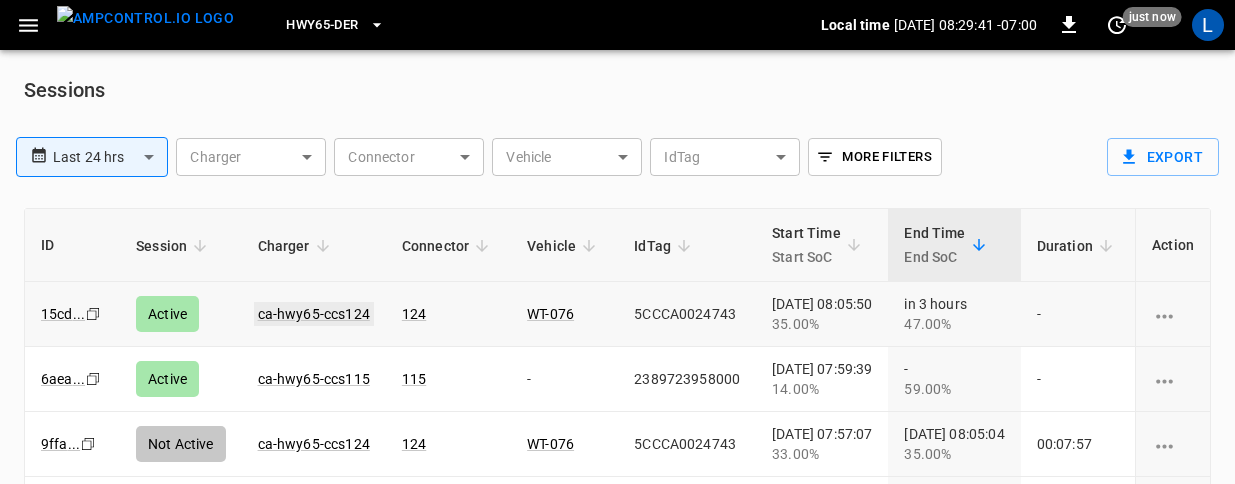 click on "ca-hwy65-ccs124" at bounding box center (314, 314) 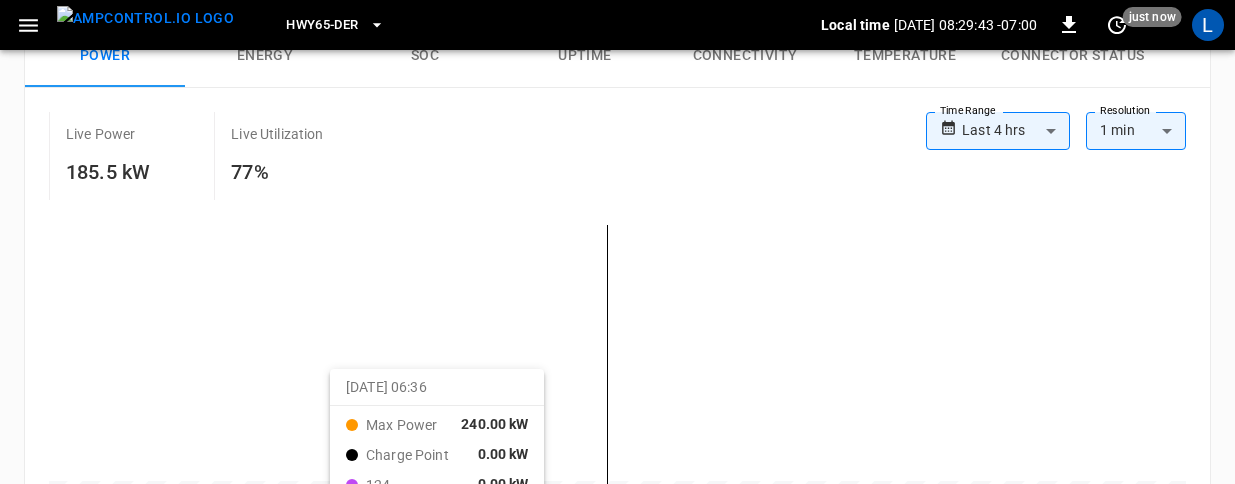 scroll, scrollTop: 400, scrollLeft: 0, axis: vertical 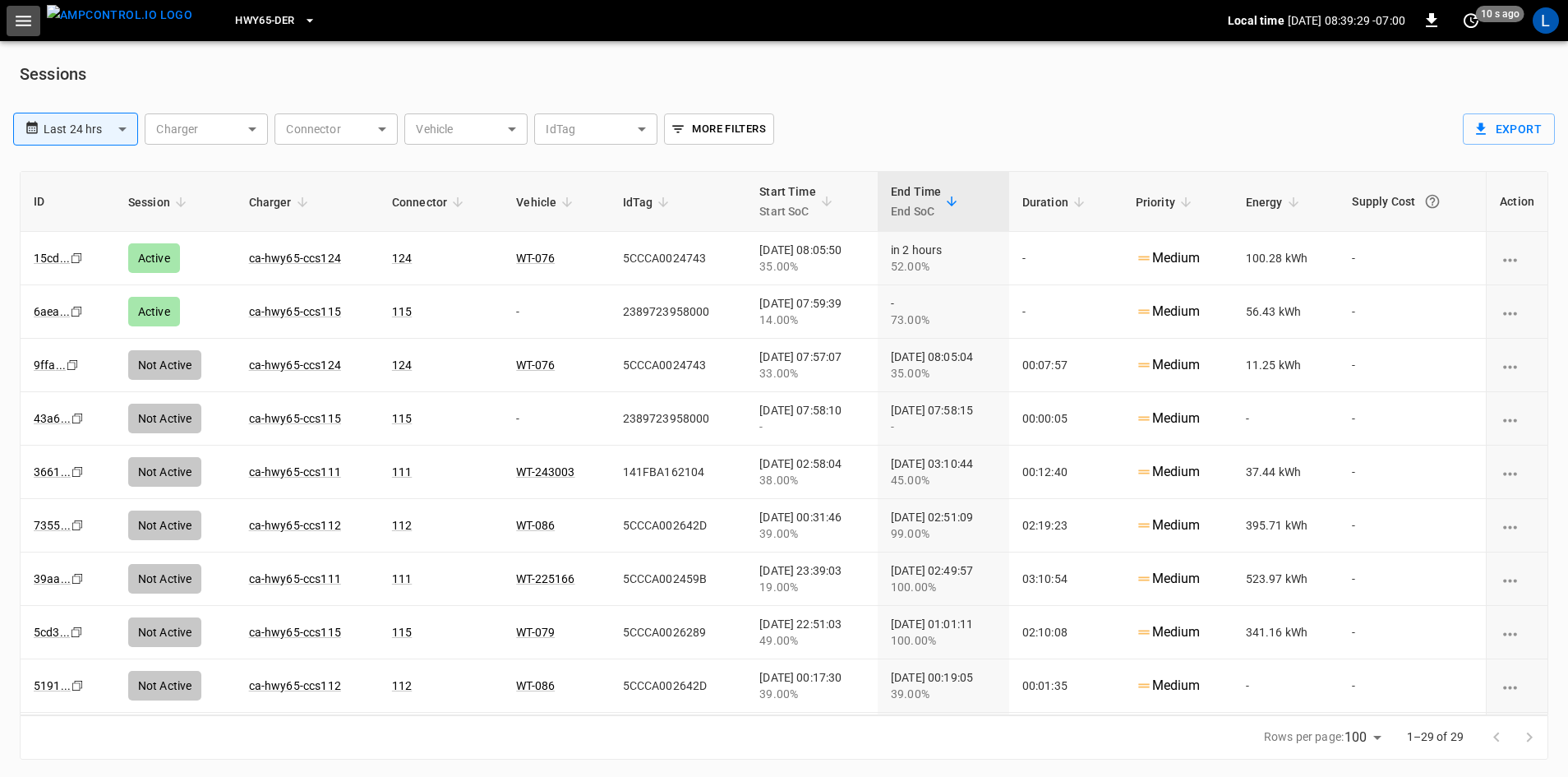 click at bounding box center [23, 21] 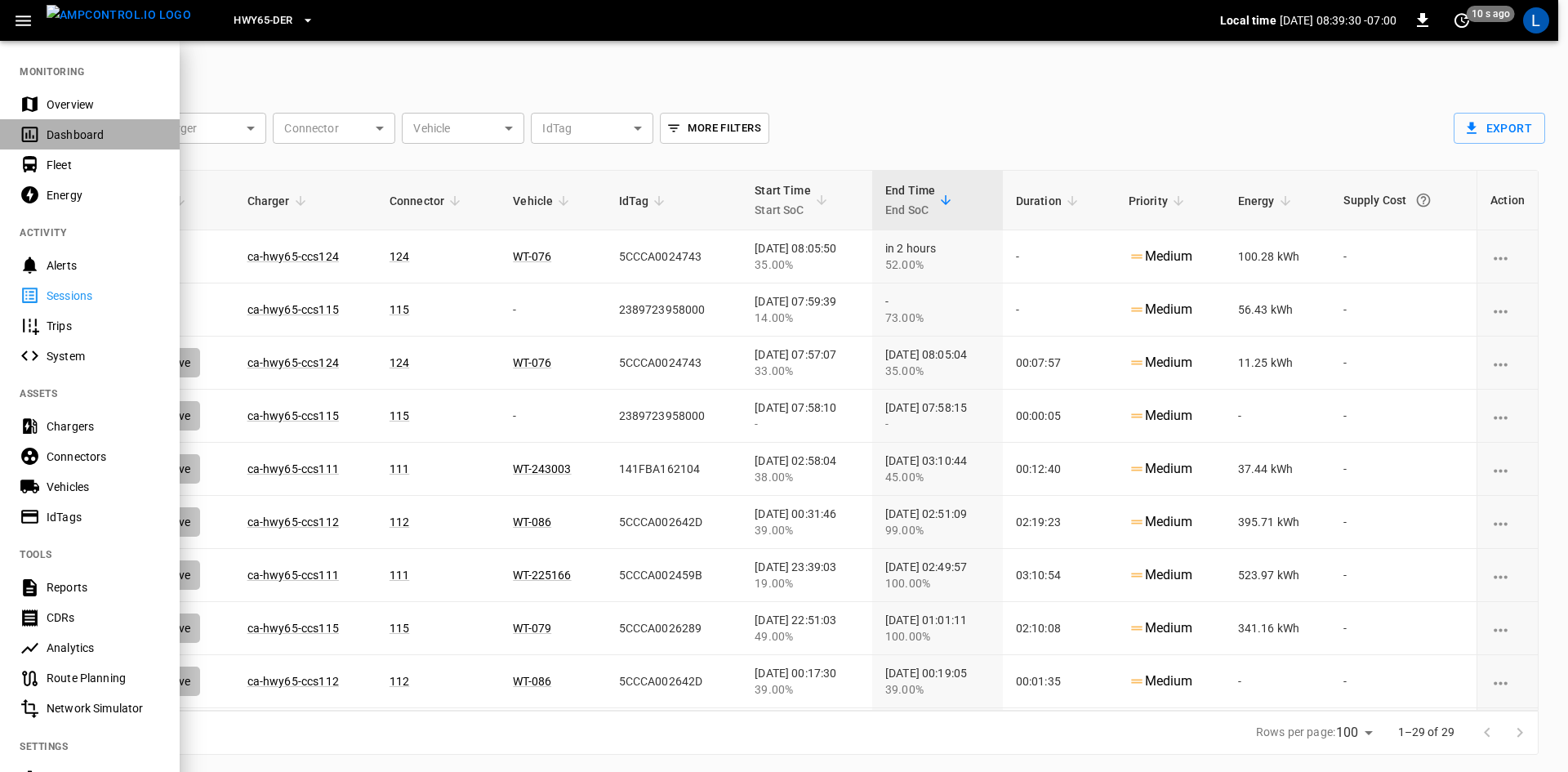 click on "Dashboard" at bounding box center [103, 135] 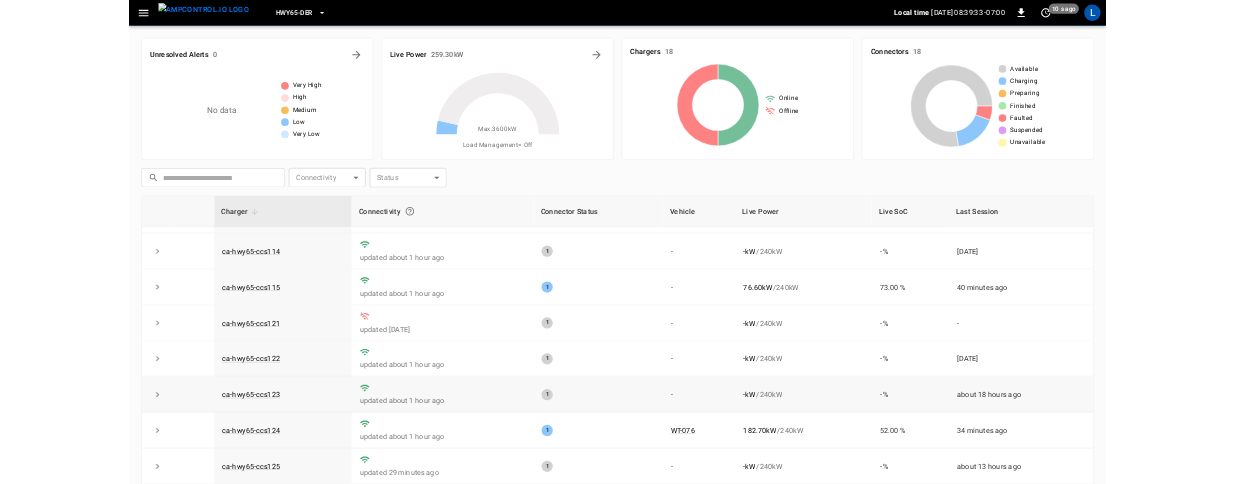 scroll, scrollTop: 200, scrollLeft: 0, axis: vertical 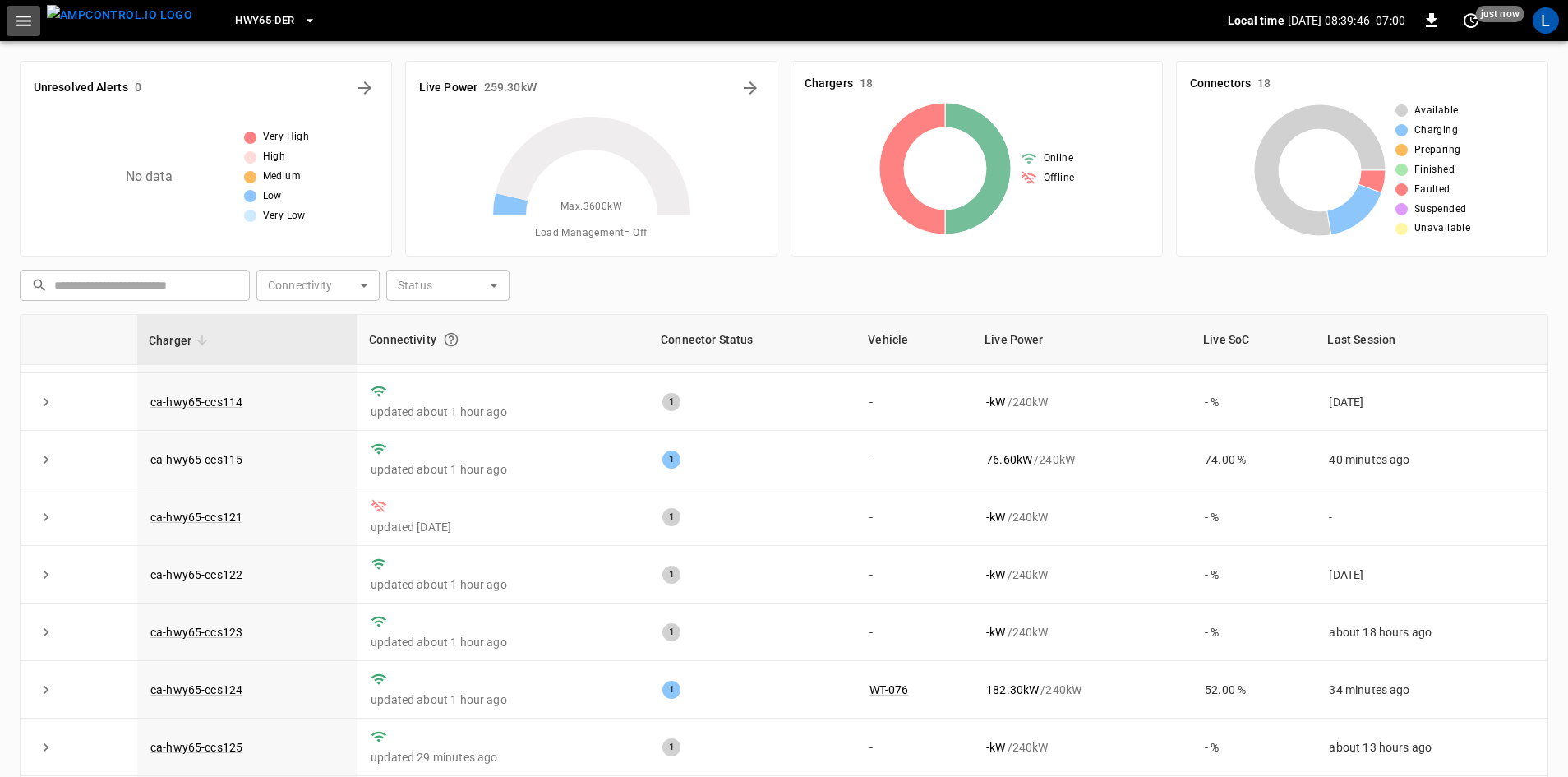 click 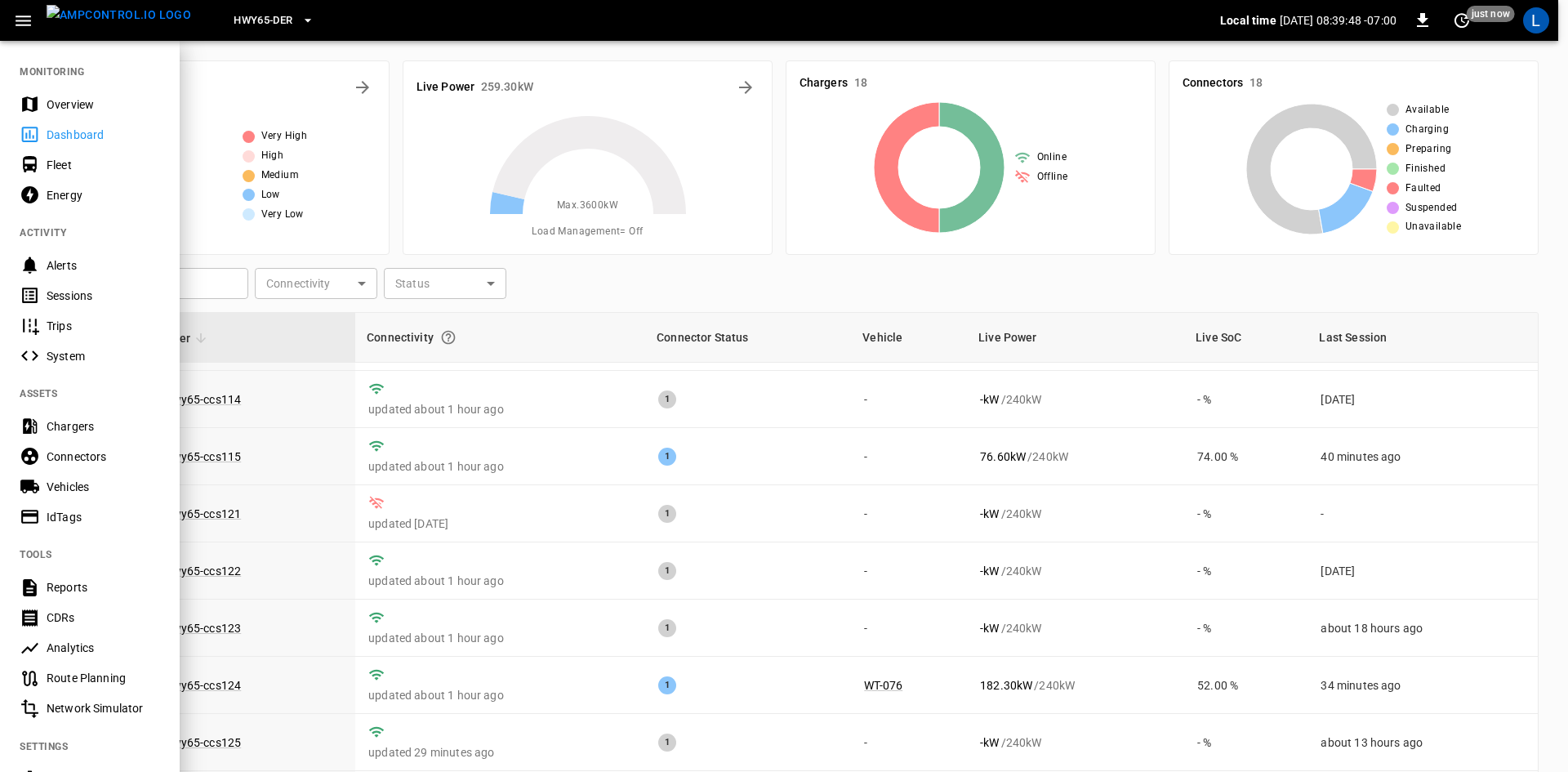 click on "Sessions" at bounding box center (103, 296) 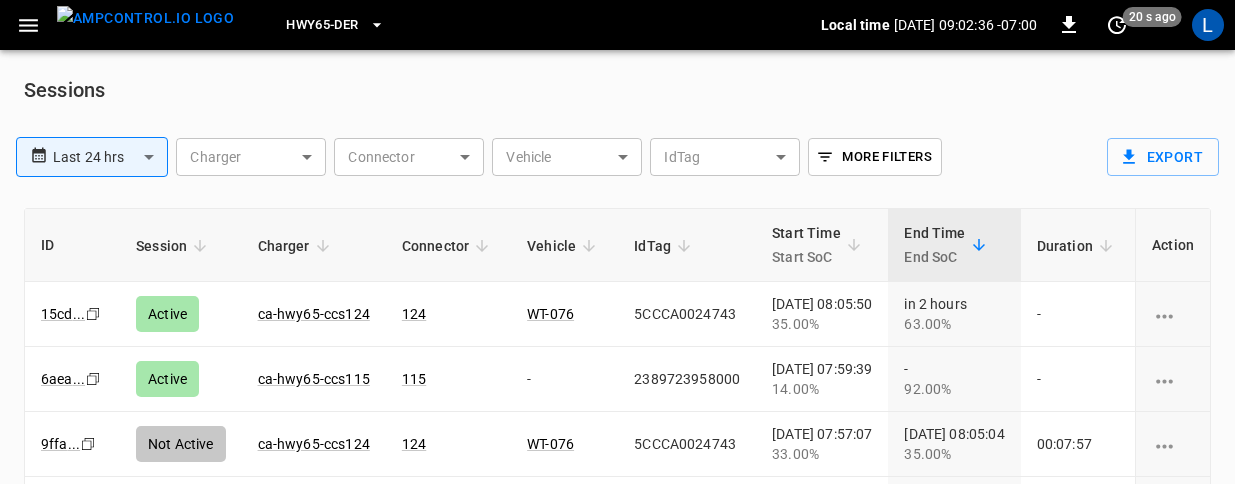 type 